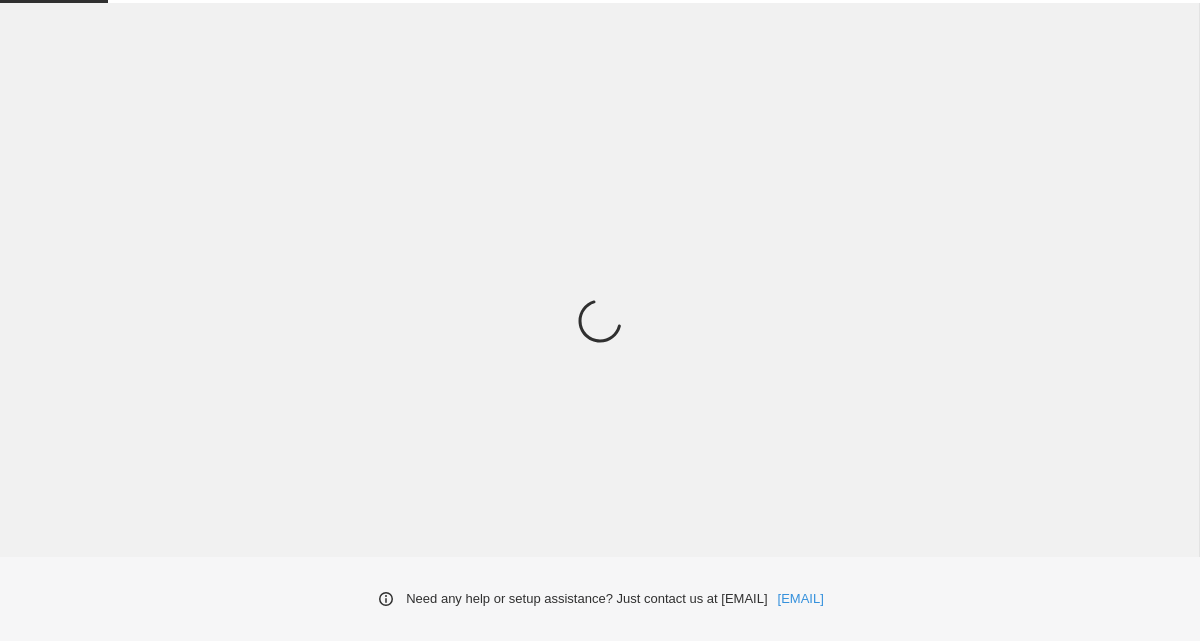 scroll, scrollTop: 0, scrollLeft: 0, axis: both 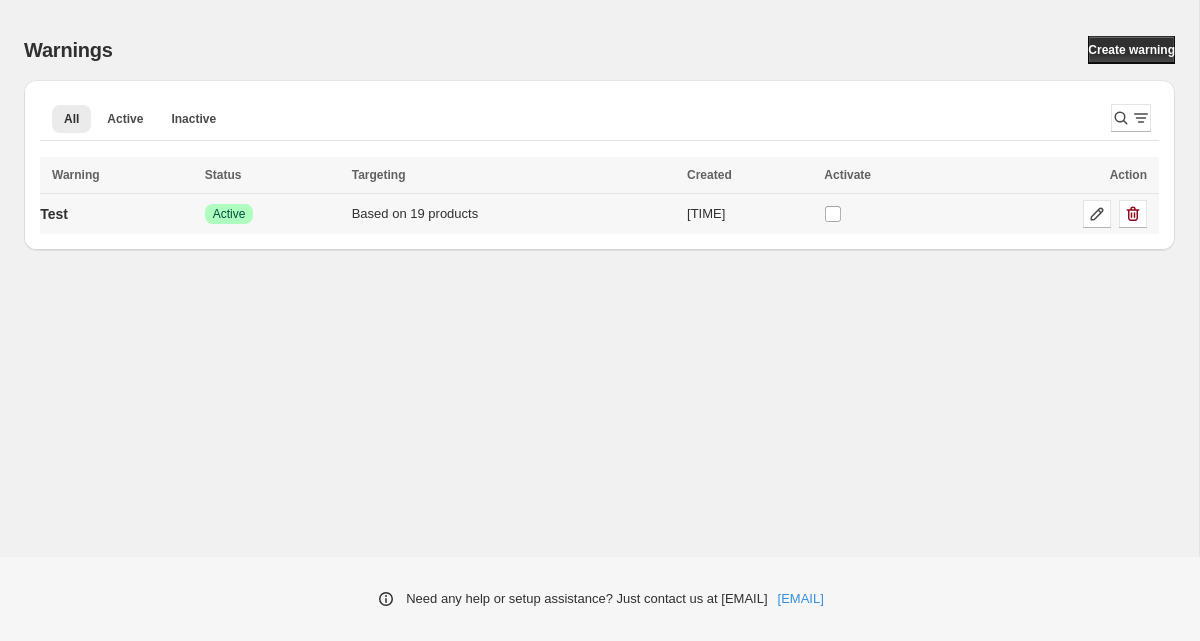 click on "Test" at bounding box center (119, 214) 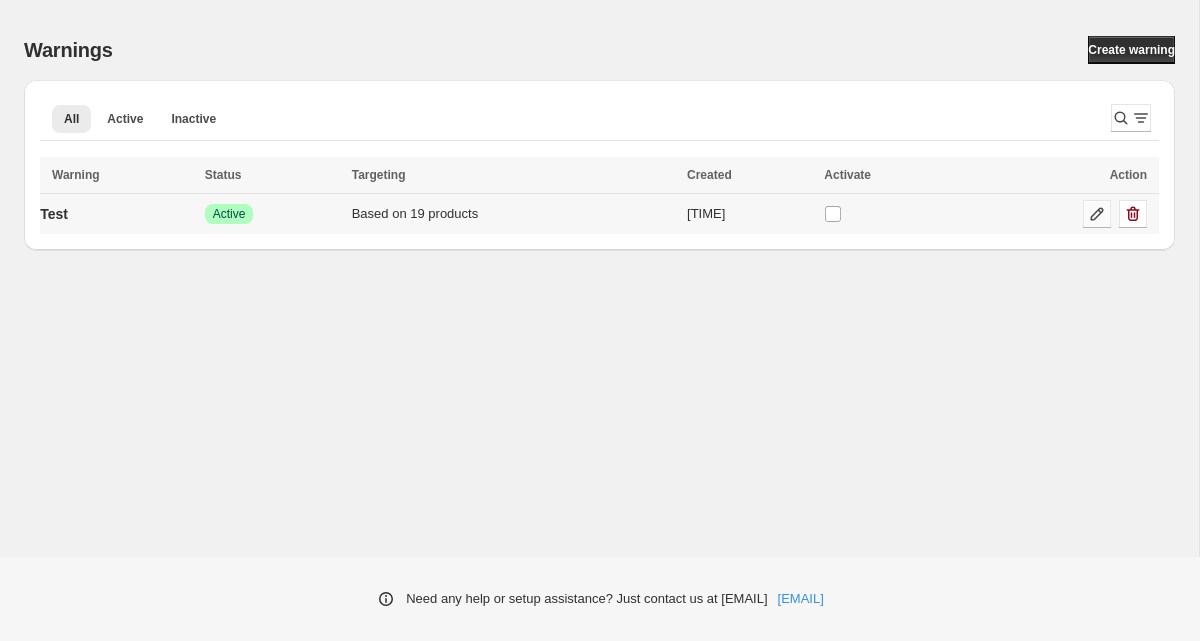 click 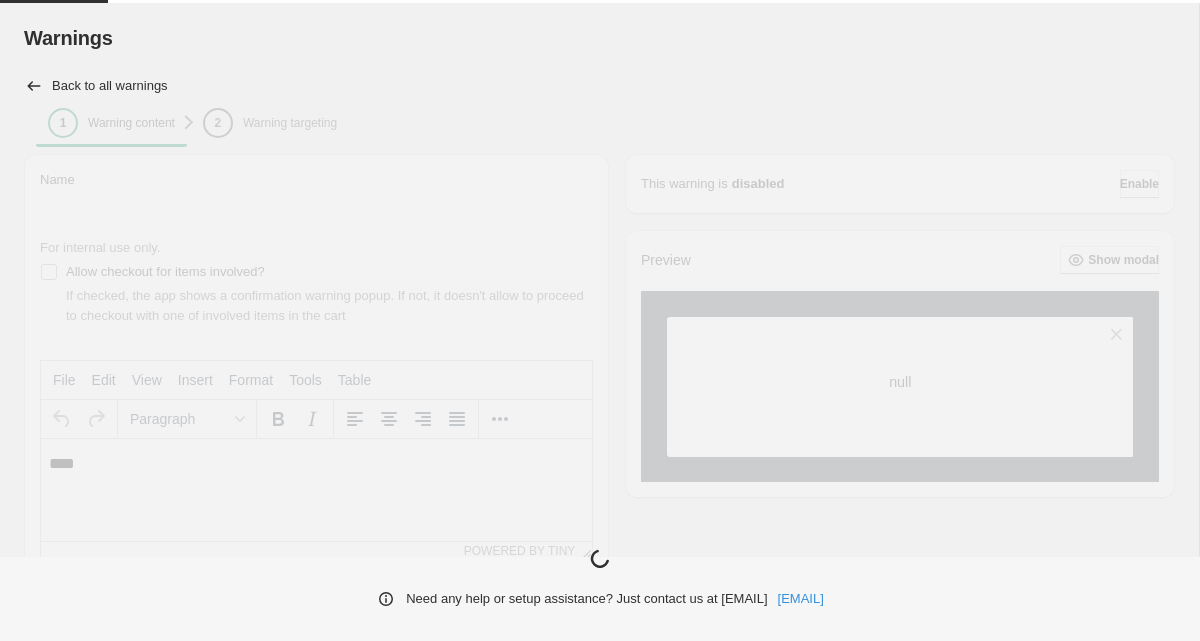 scroll, scrollTop: 0, scrollLeft: 0, axis: both 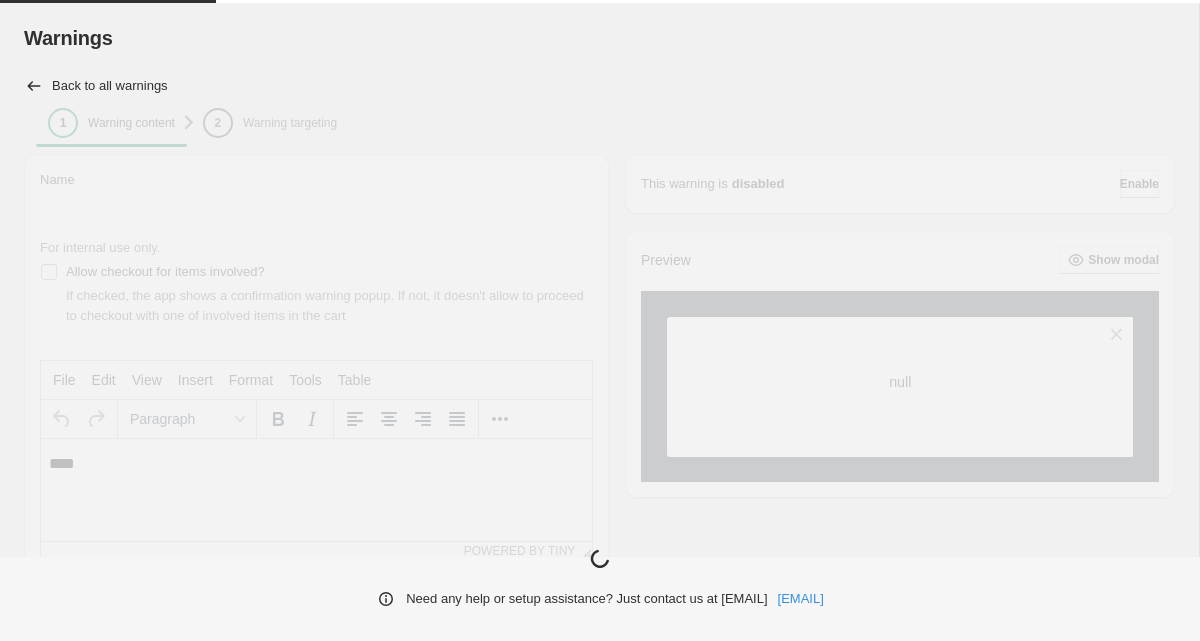 type on "****" 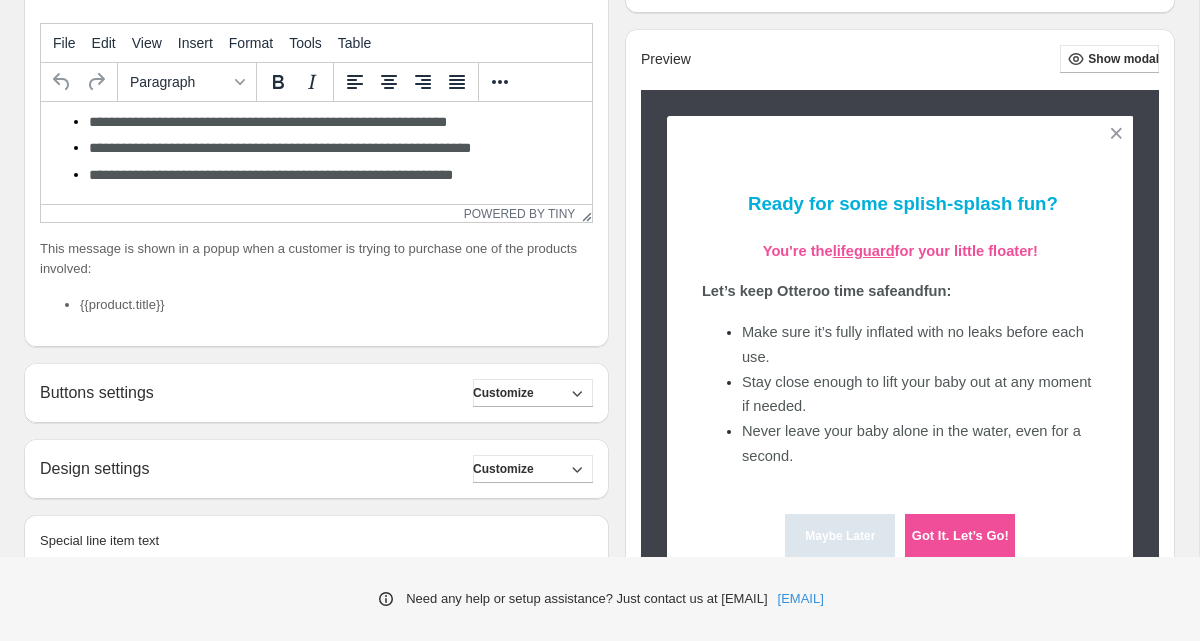 scroll, scrollTop: 396, scrollLeft: 0, axis: vertical 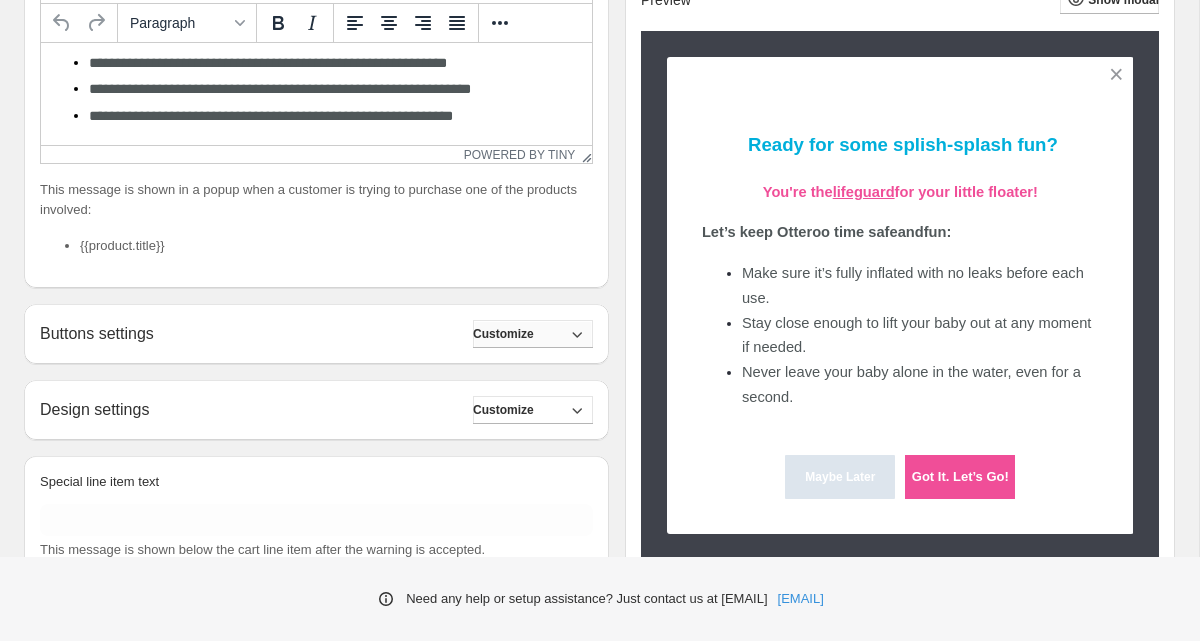 click on "Customize" at bounding box center (533, 334) 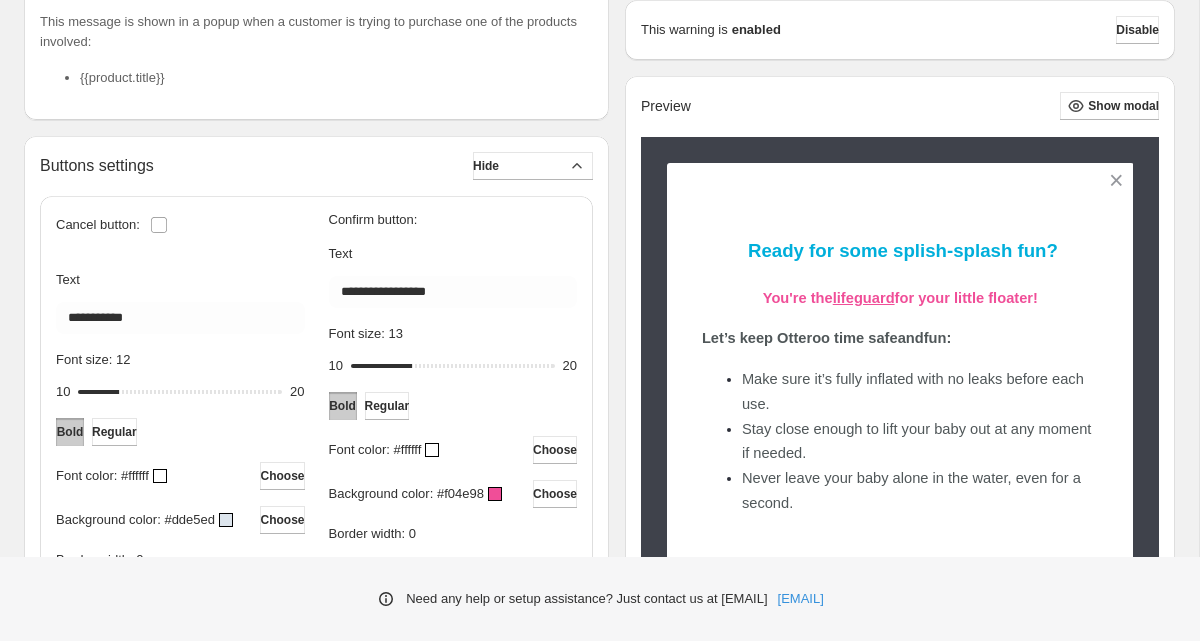 scroll, scrollTop: 565, scrollLeft: 0, axis: vertical 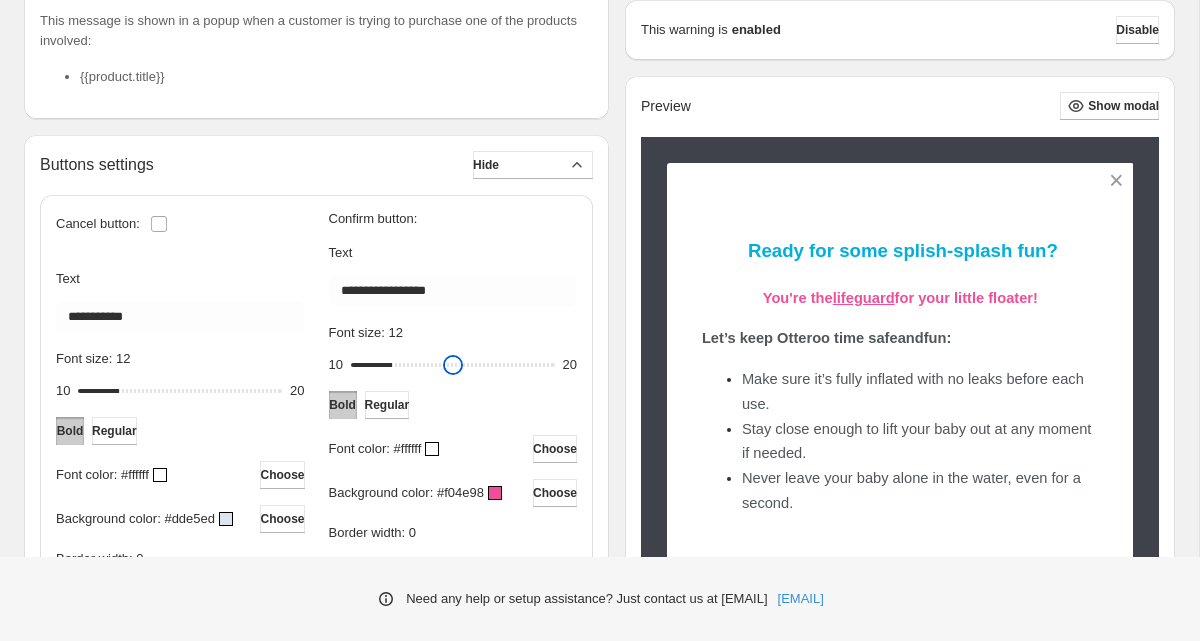 drag, startPoint x: 415, startPoint y: 368, endPoint x: 396, endPoint y: 369, distance: 19.026299 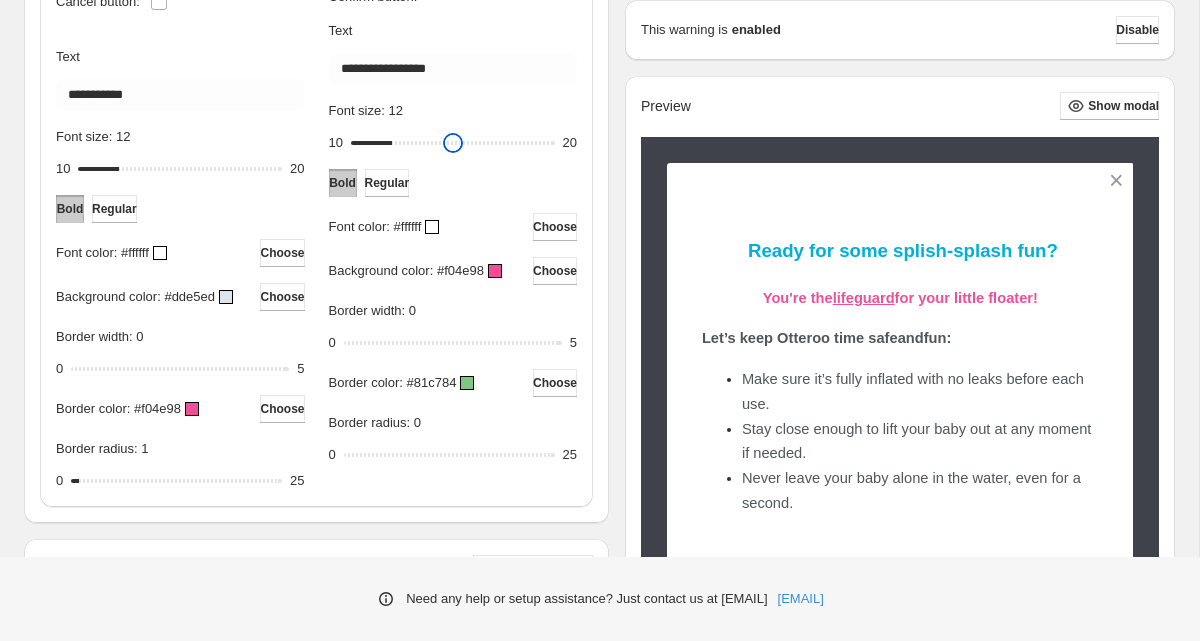 scroll, scrollTop: 789, scrollLeft: 0, axis: vertical 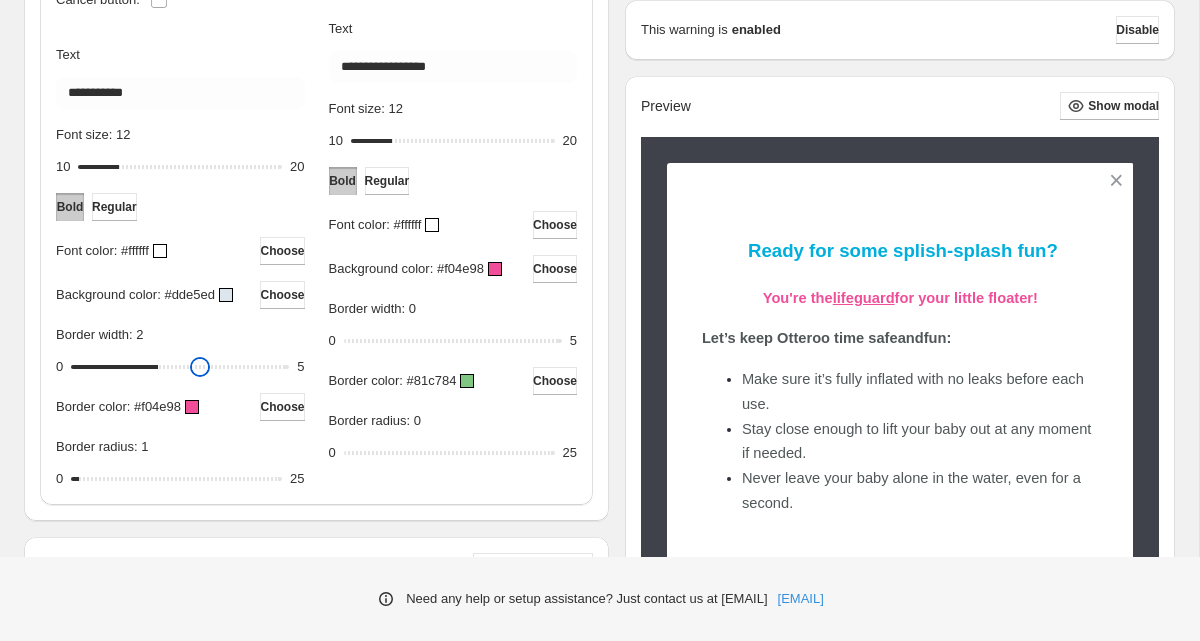 drag, startPoint x: 81, startPoint y: 388, endPoint x: 153, endPoint y: 394, distance: 72.249565 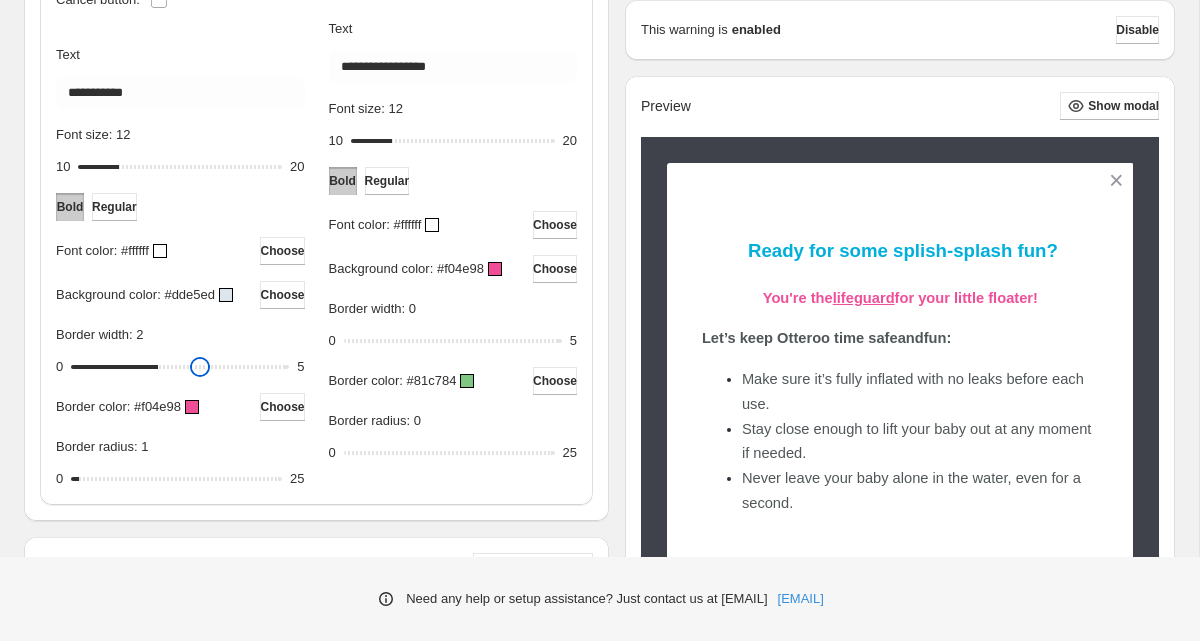 click on "Border width: 2" at bounding box center [180, 367] 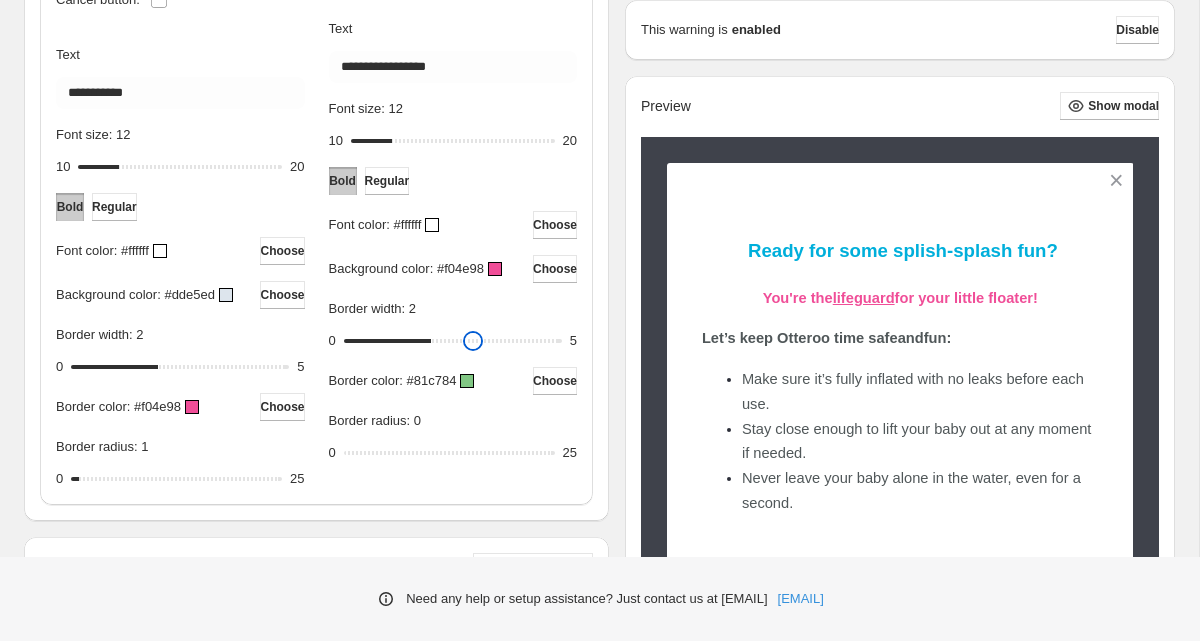 drag, startPoint x: 347, startPoint y: 366, endPoint x: 420, endPoint y: 368, distance: 73.02739 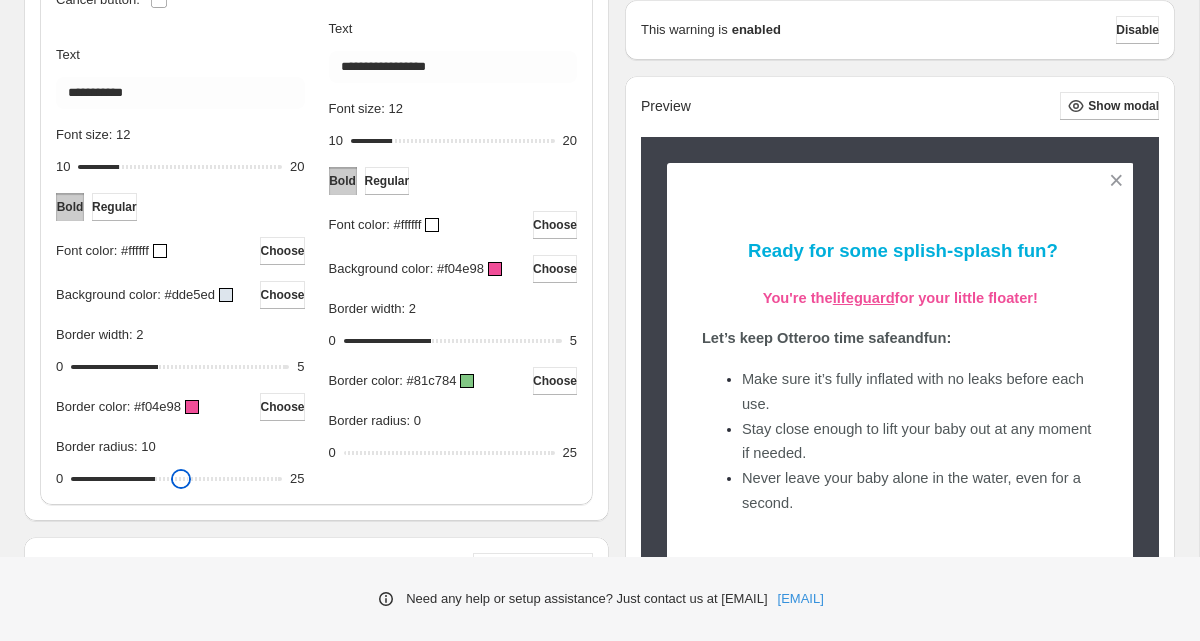 drag, startPoint x: 84, startPoint y: 498, endPoint x: 158, endPoint y: 501, distance: 74.06078 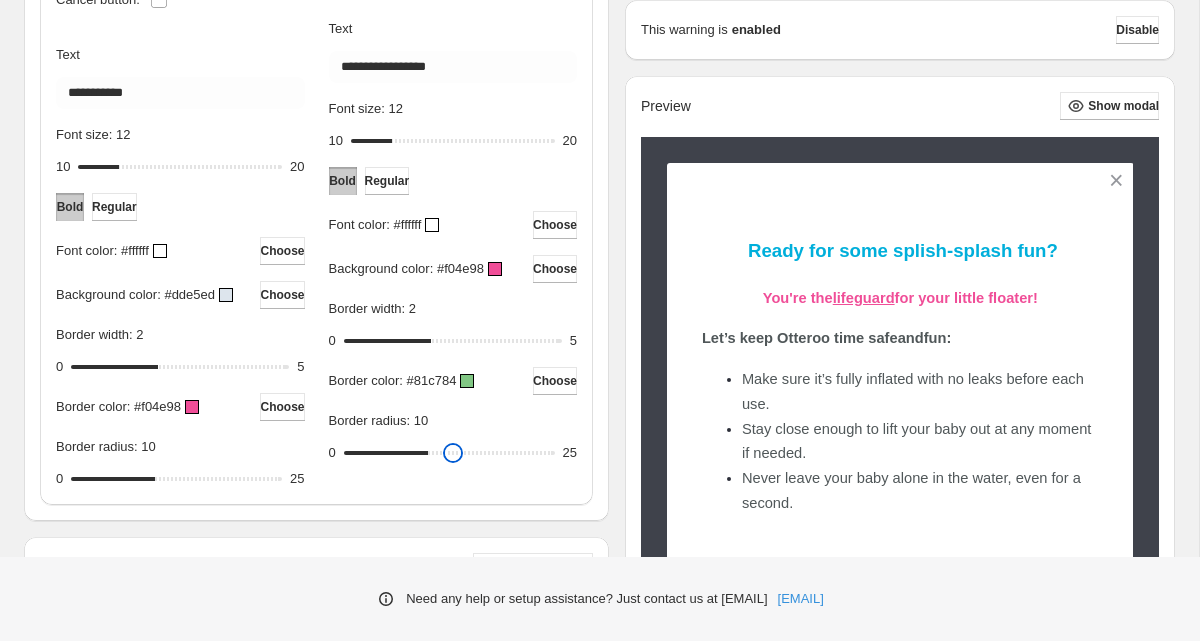 drag, startPoint x: 352, startPoint y: 475, endPoint x: 429, endPoint y: 479, distance: 77.10383 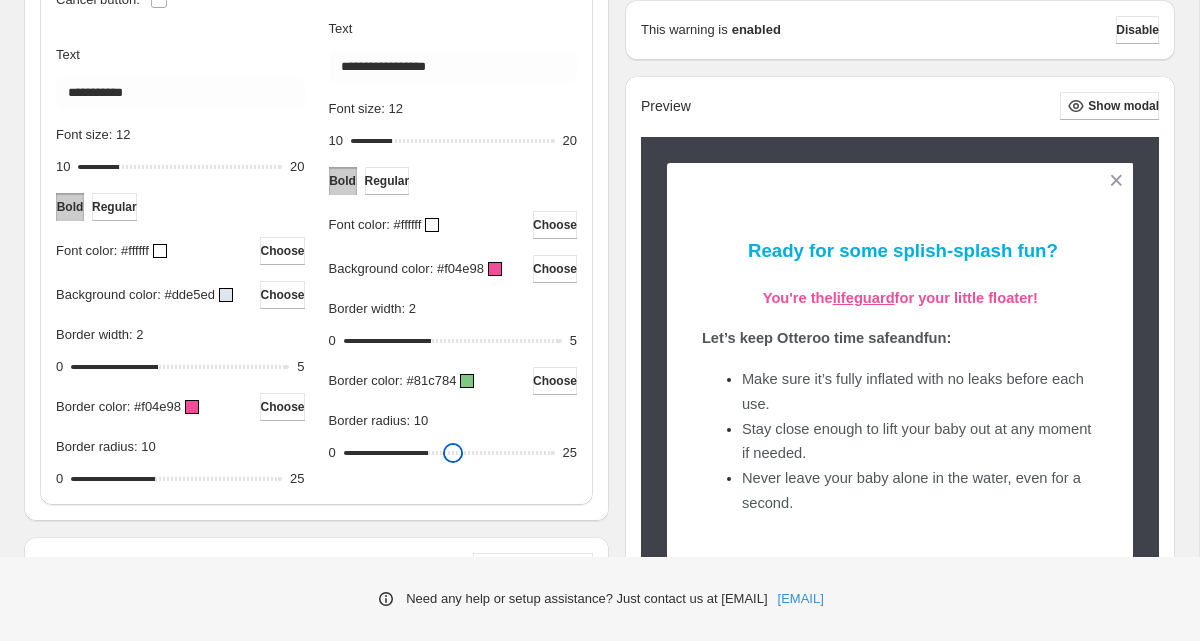 type on "**" 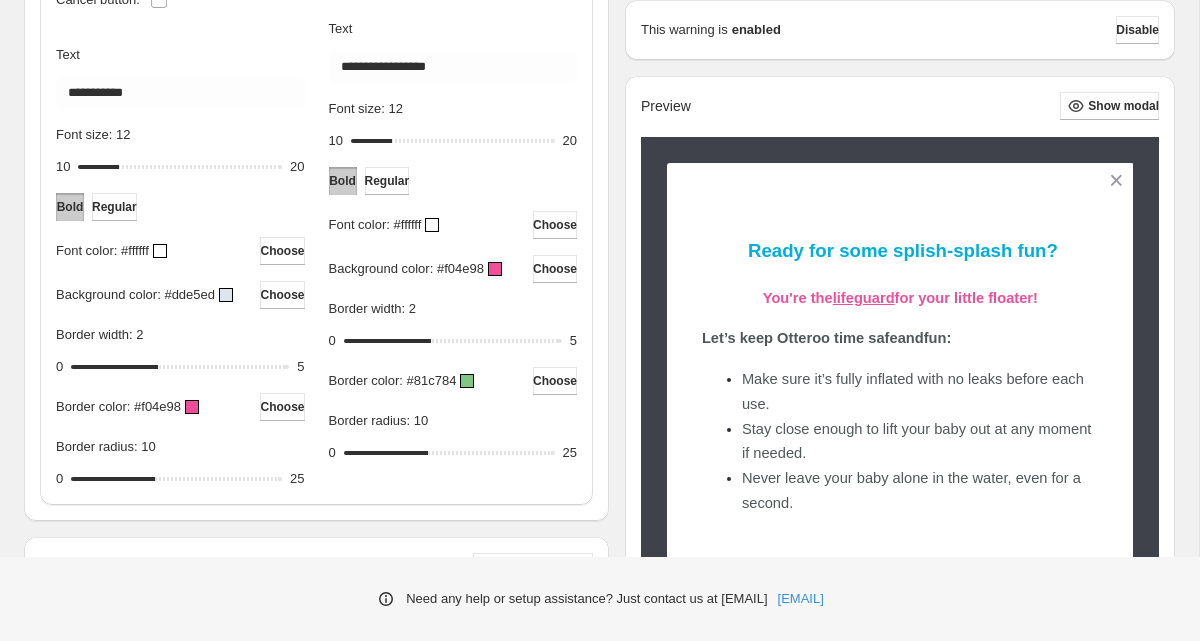click at bounding box center (495, 269) 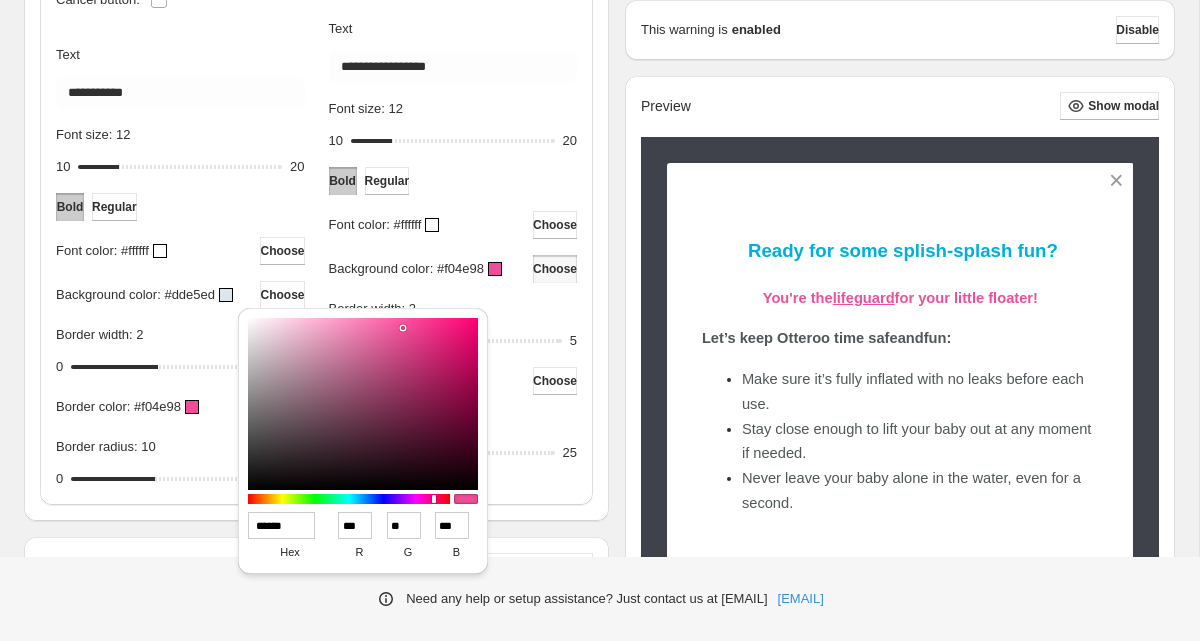 click on "******" at bounding box center [282, 525] 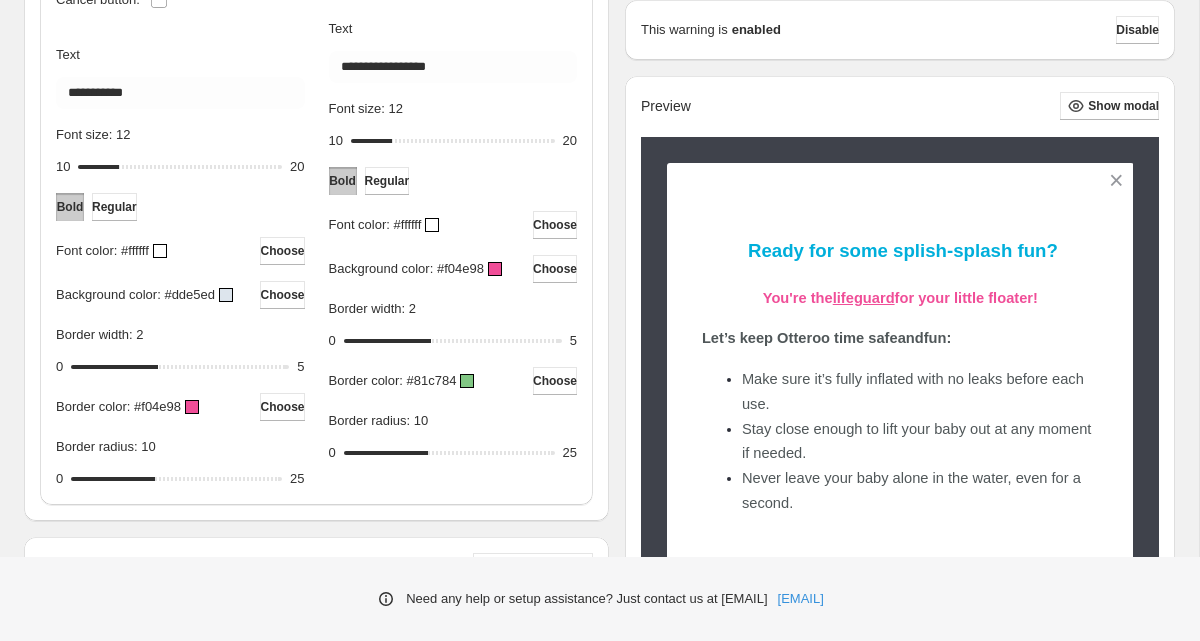 click at bounding box center [467, 381] 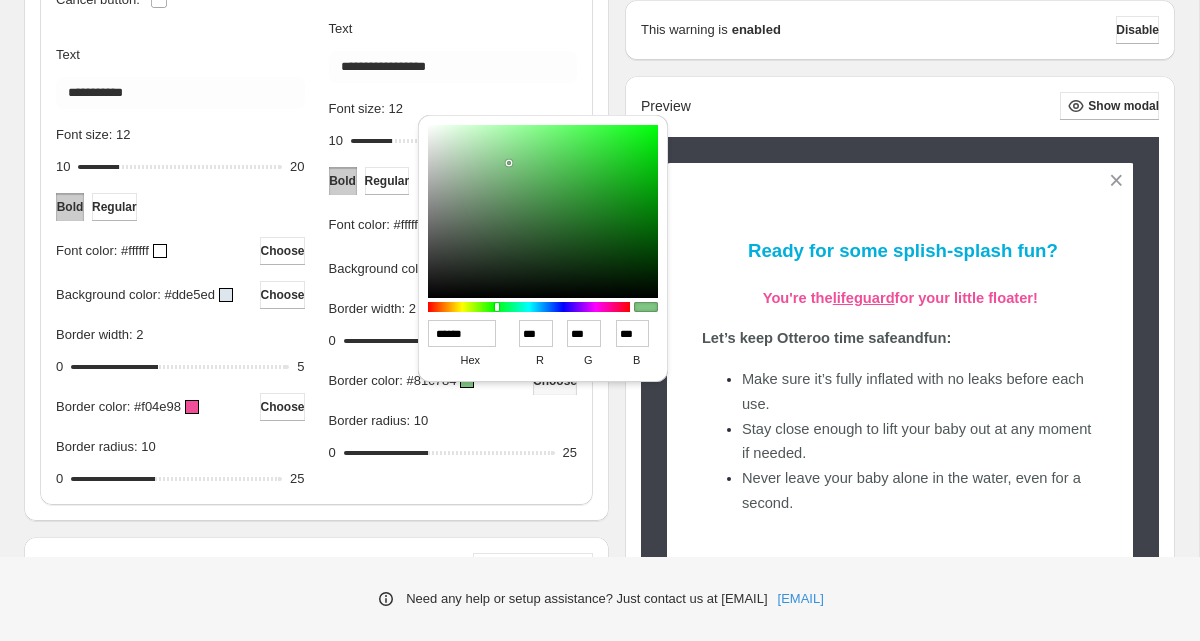click on "******" at bounding box center (462, 333) 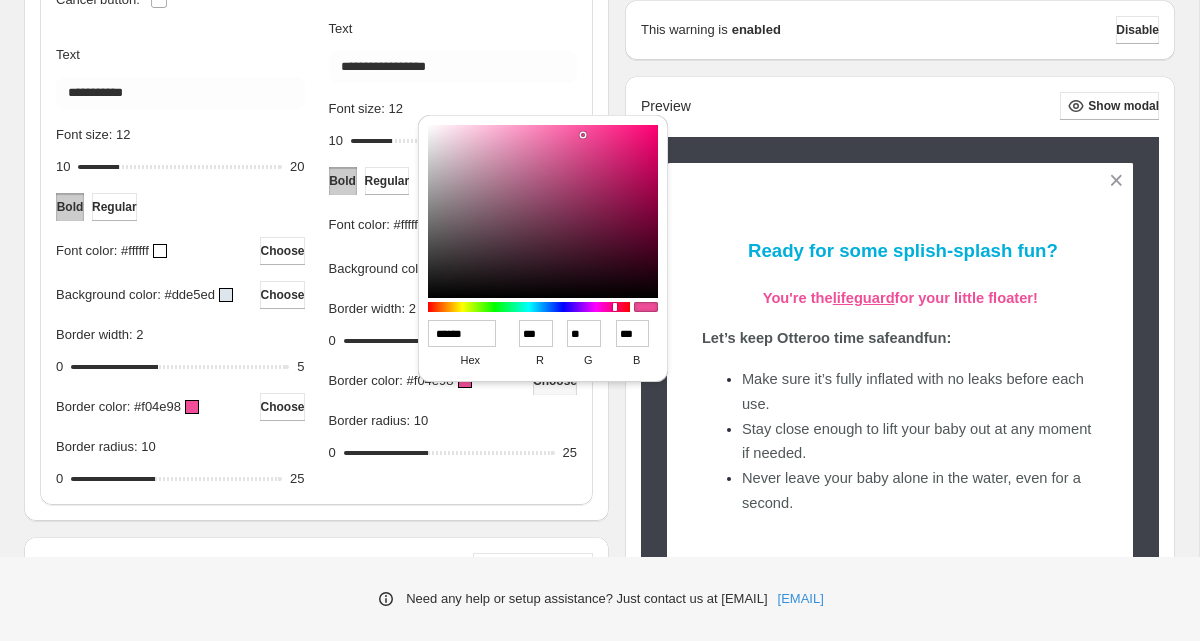 type on "******" 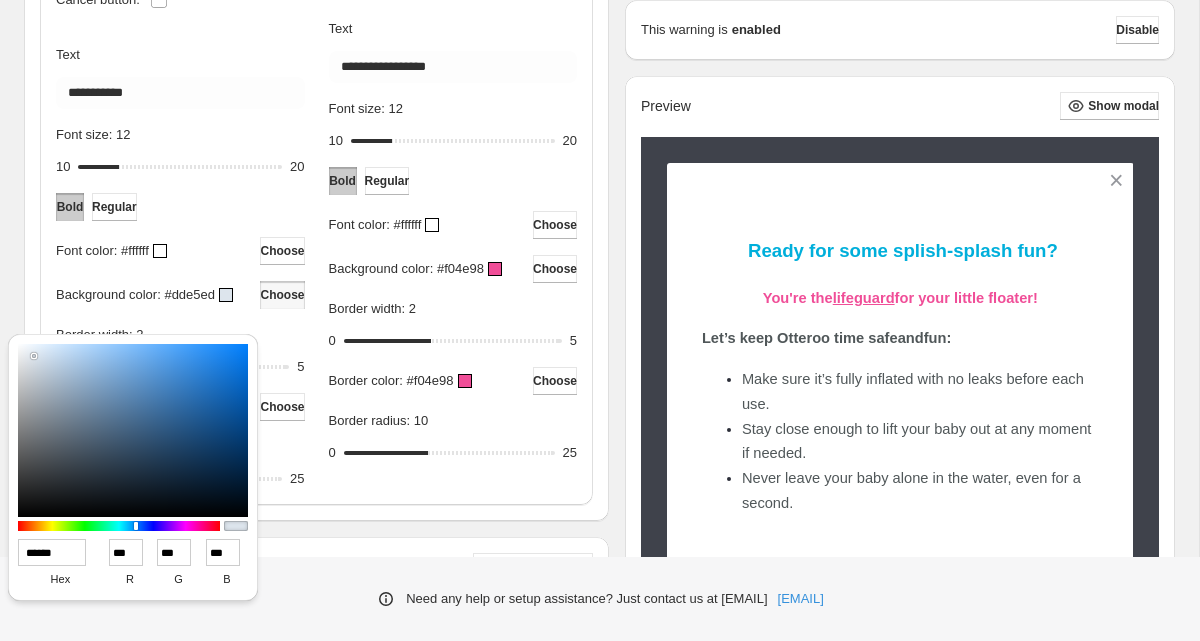 click on "******" at bounding box center (52, 552) 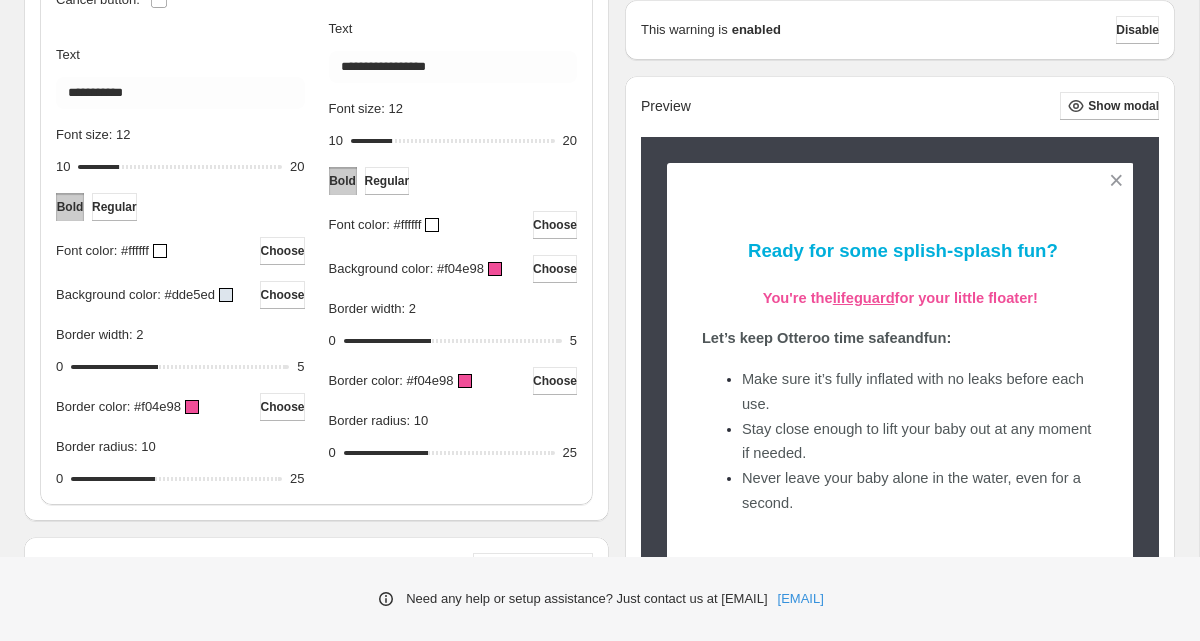 click on "Border color:   #f04e98" at bounding box center (127, 407) 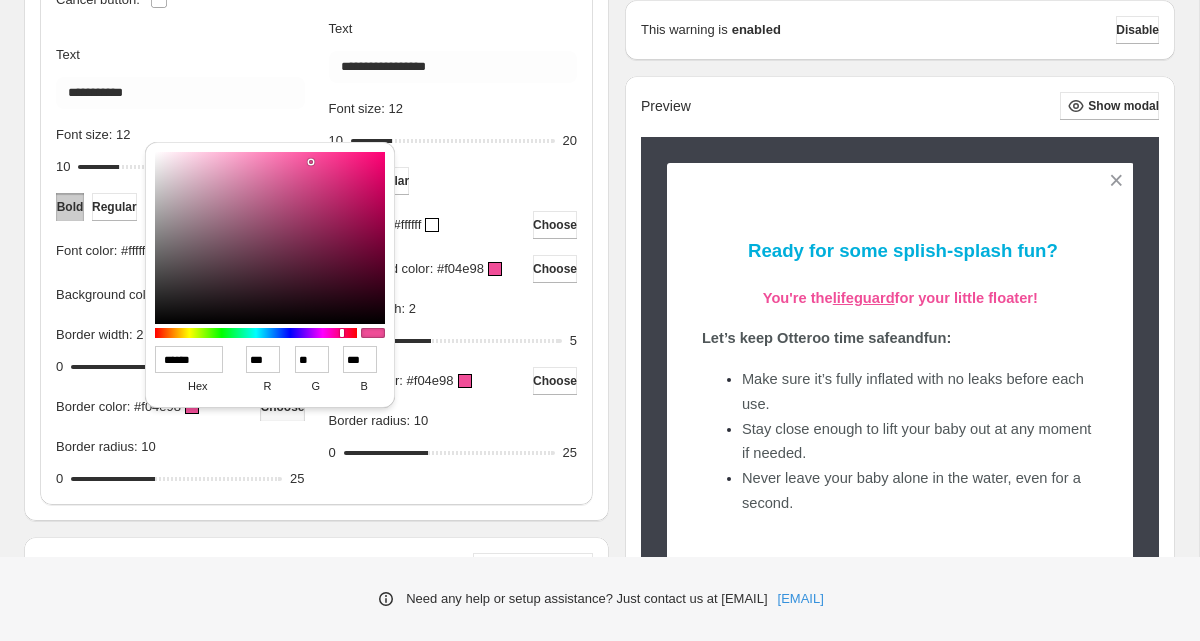 click on "******" at bounding box center (189, 359) 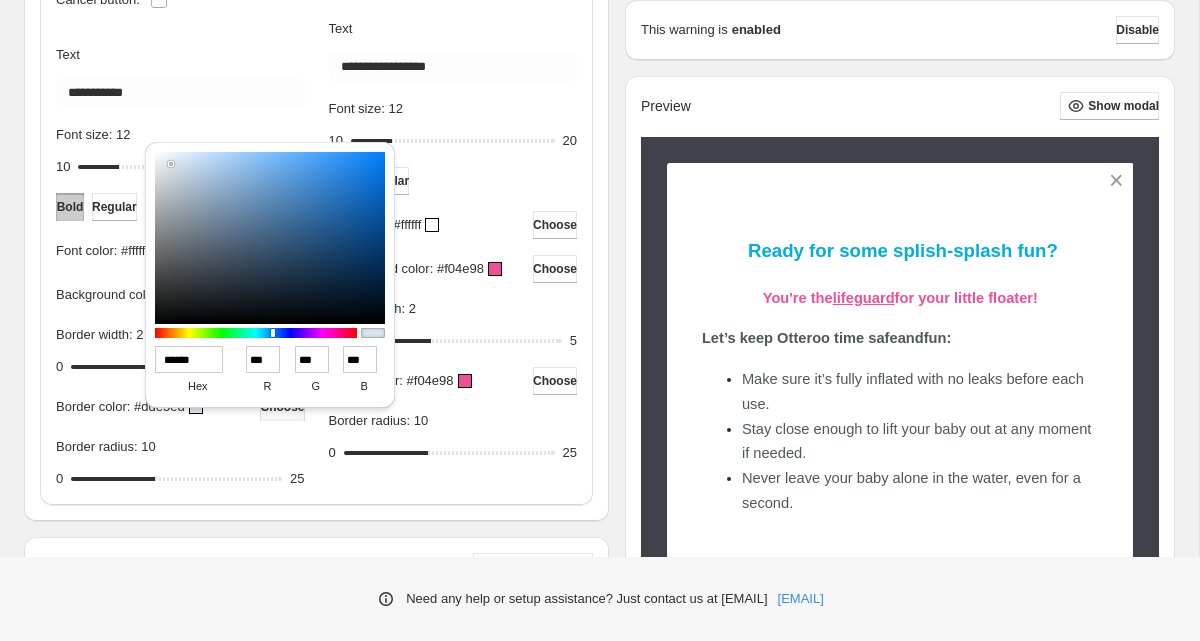 type on "******" 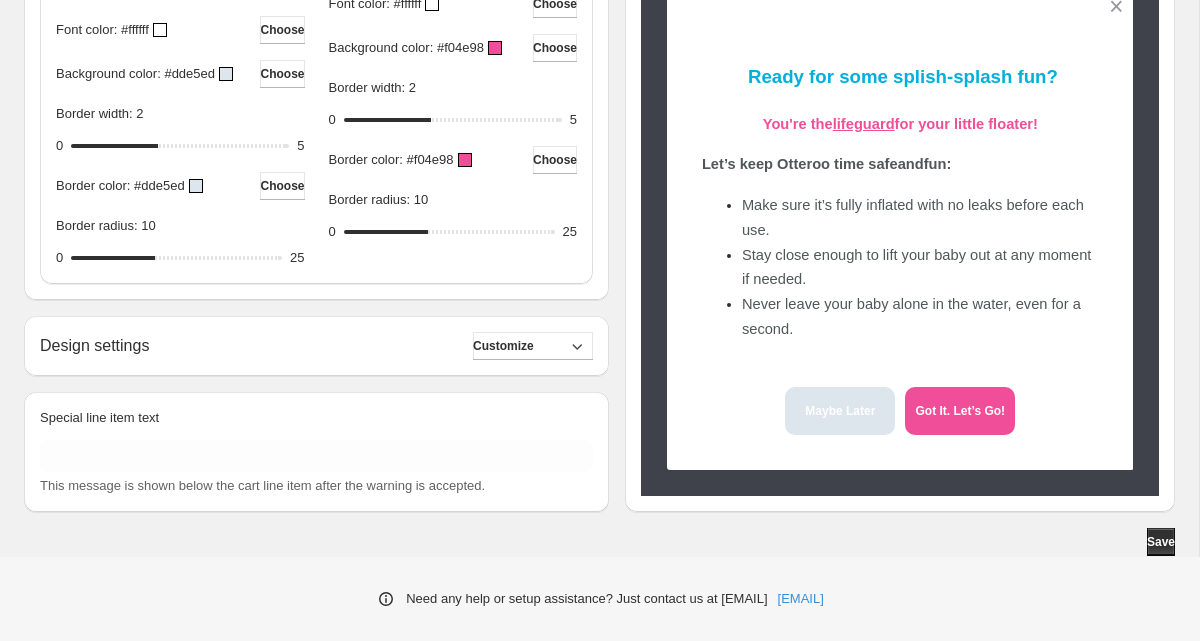 scroll, scrollTop: 1030, scrollLeft: 0, axis: vertical 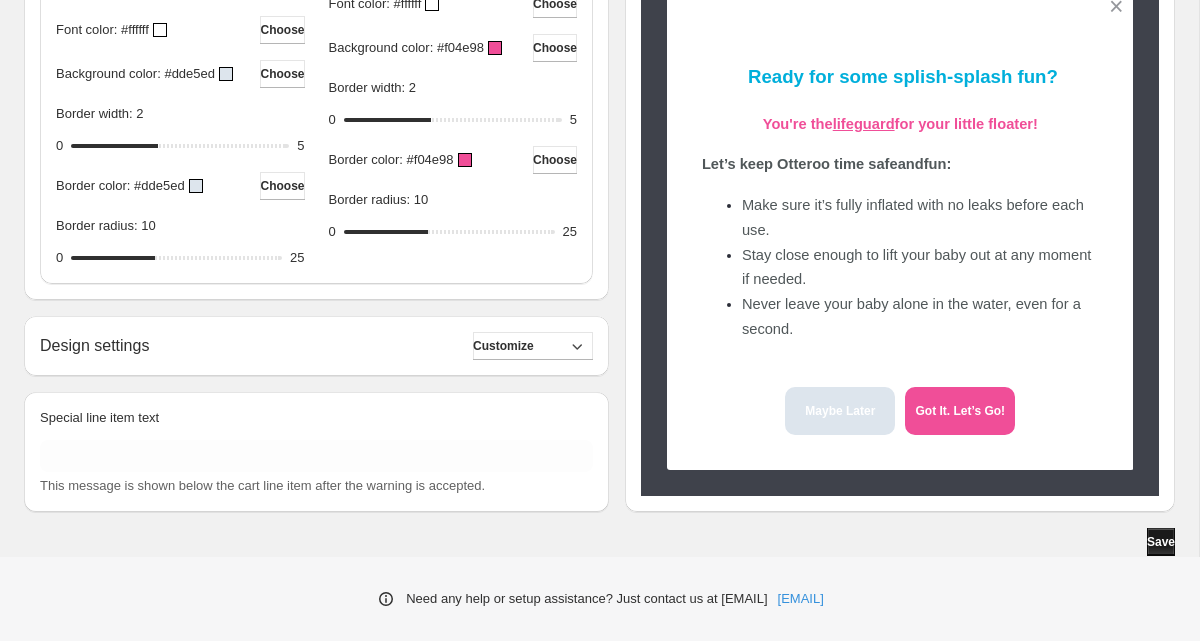 click on "Save" at bounding box center [1161, 542] 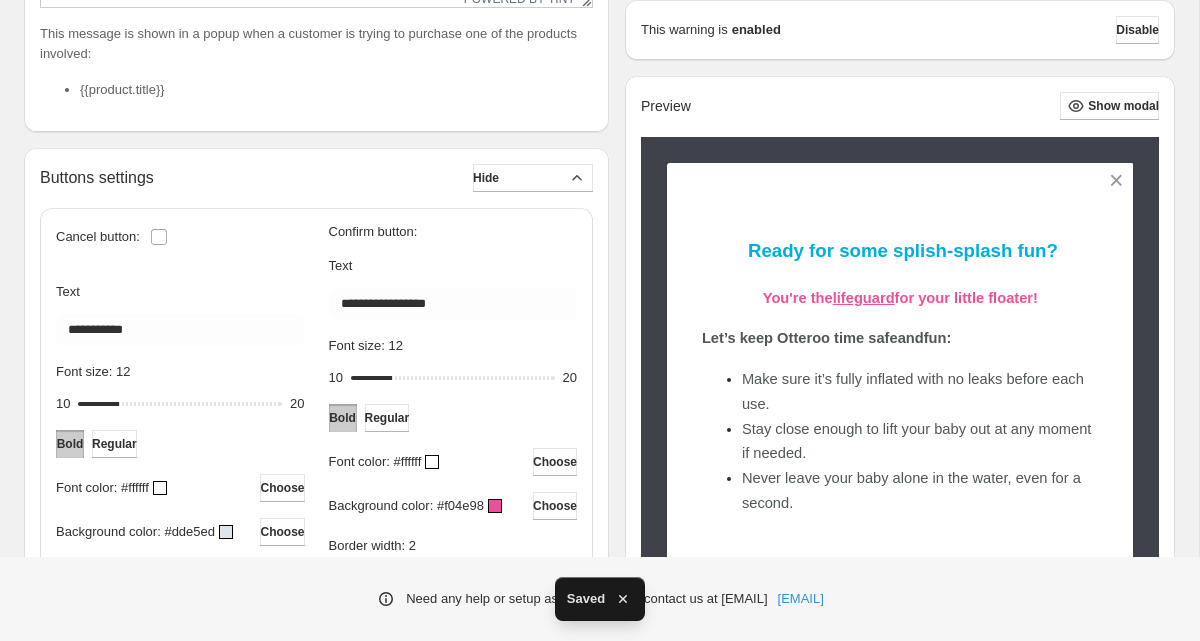 scroll, scrollTop: 0, scrollLeft: 0, axis: both 